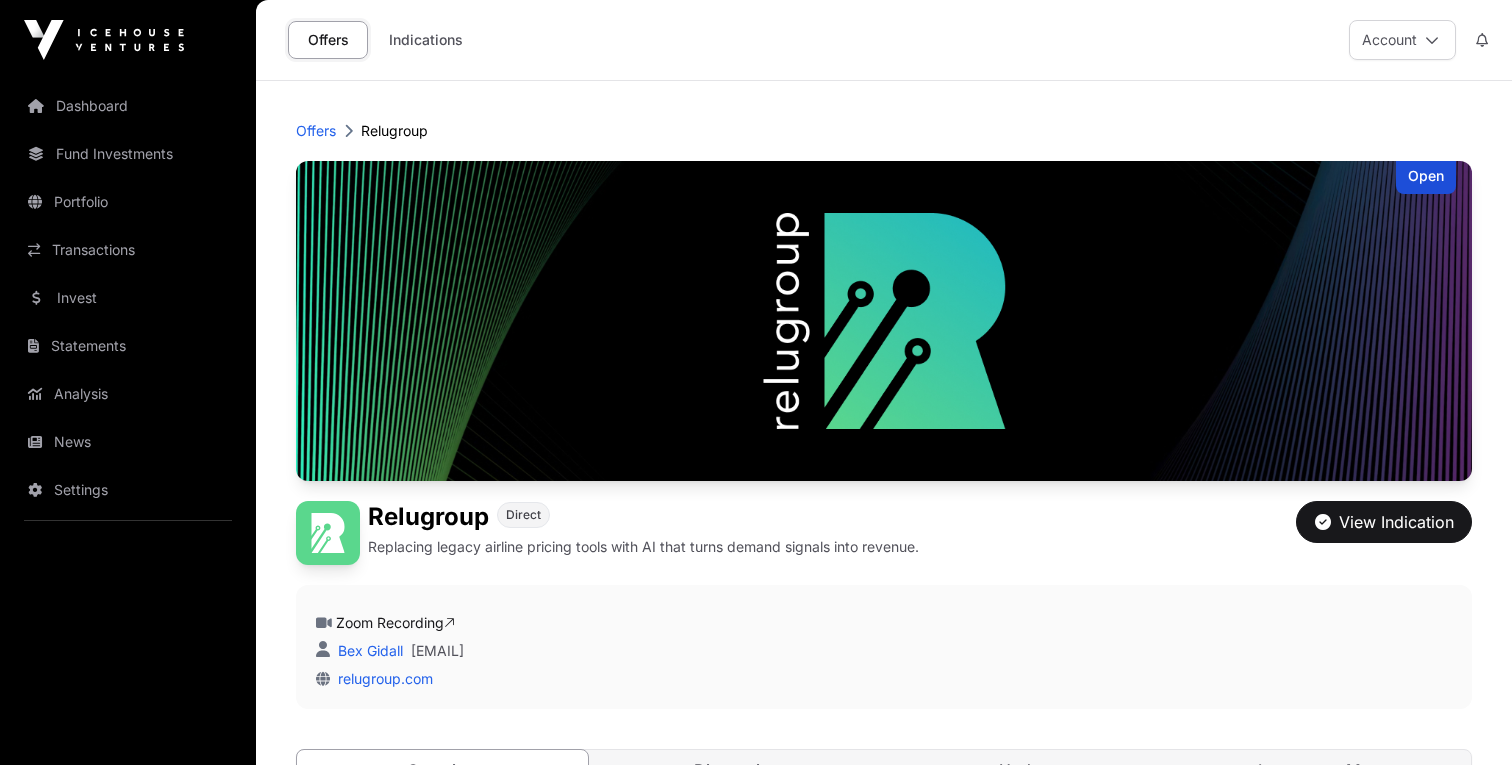 scroll, scrollTop: 1360, scrollLeft: 0, axis: vertical 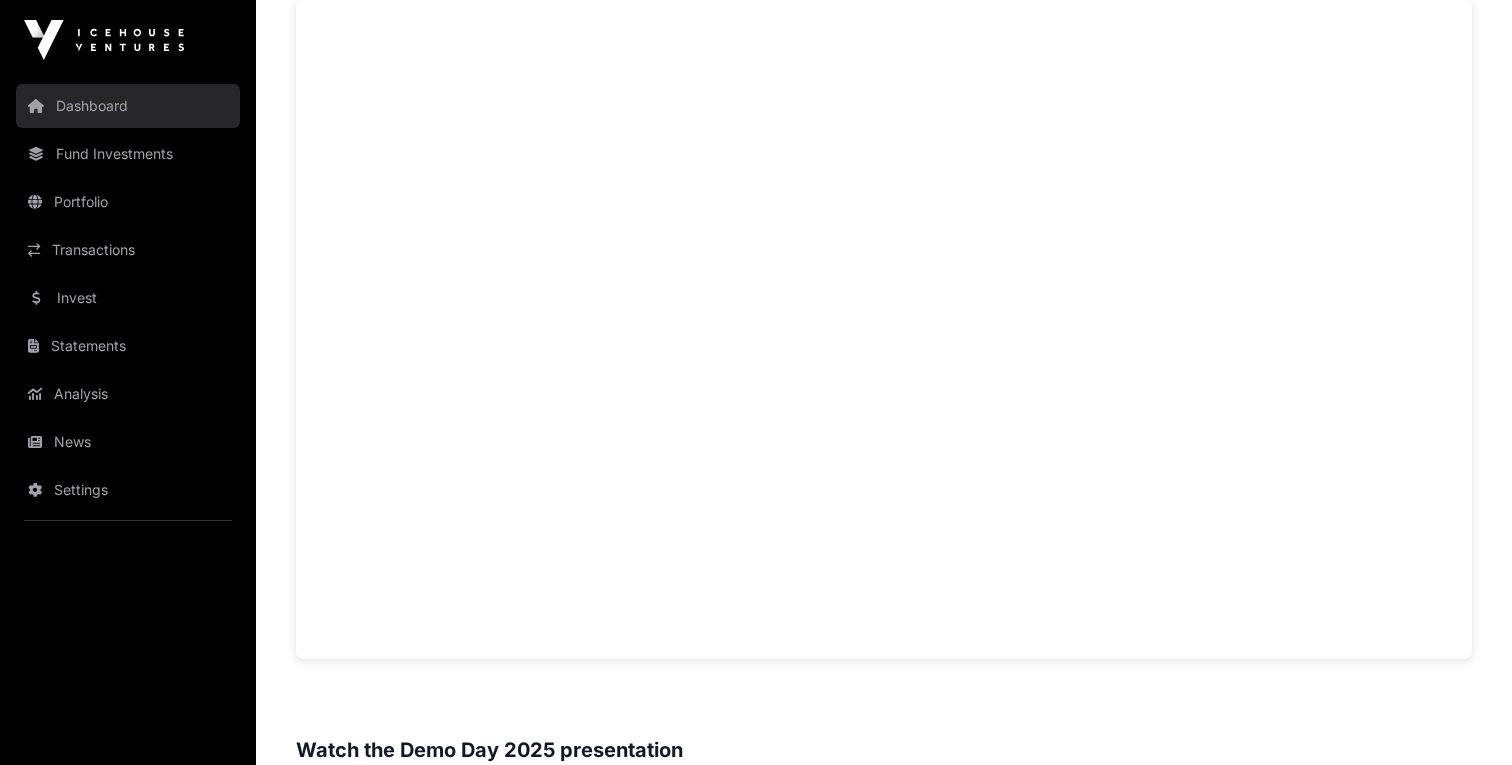 click on "Dashboard" 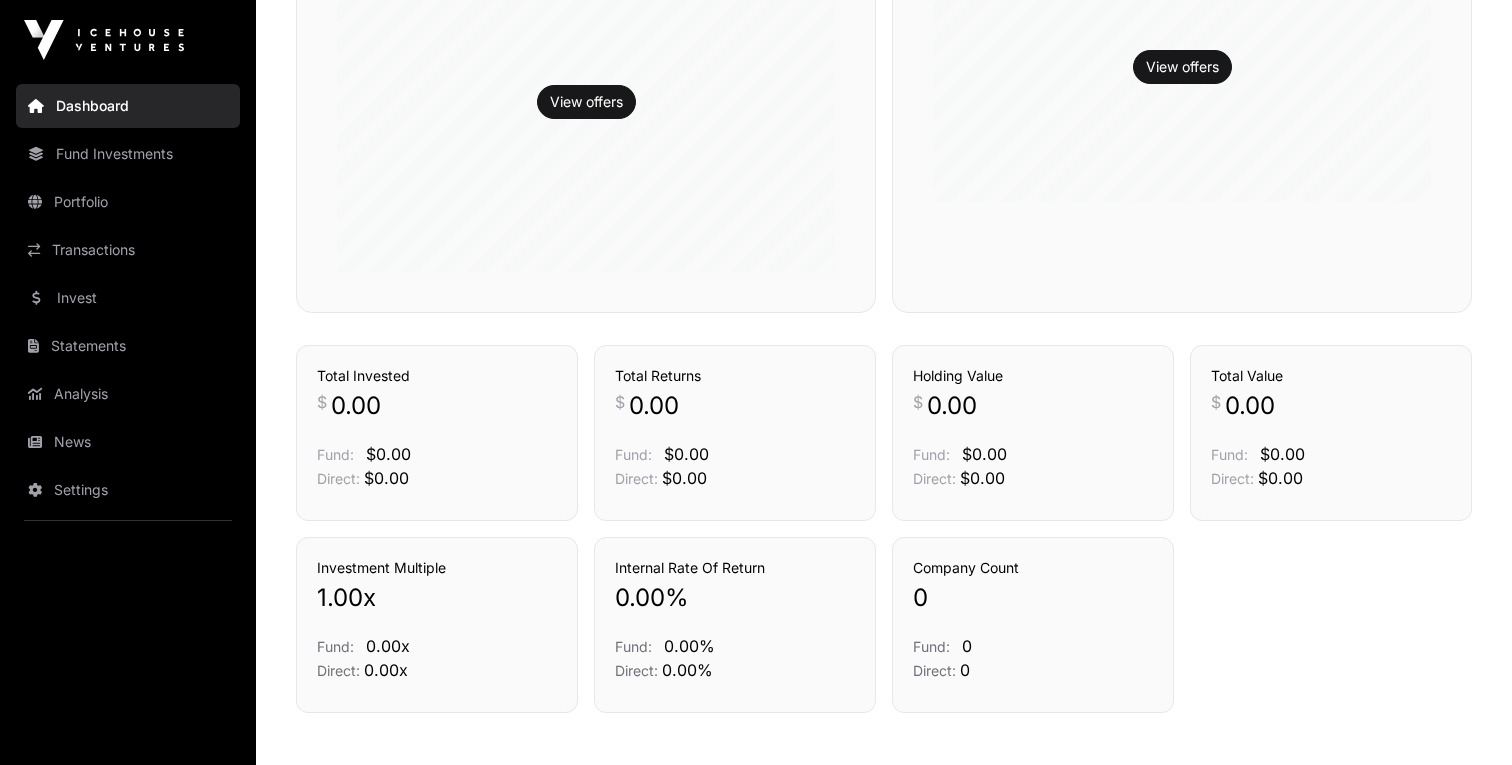 scroll, scrollTop: 381, scrollLeft: 0, axis: vertical 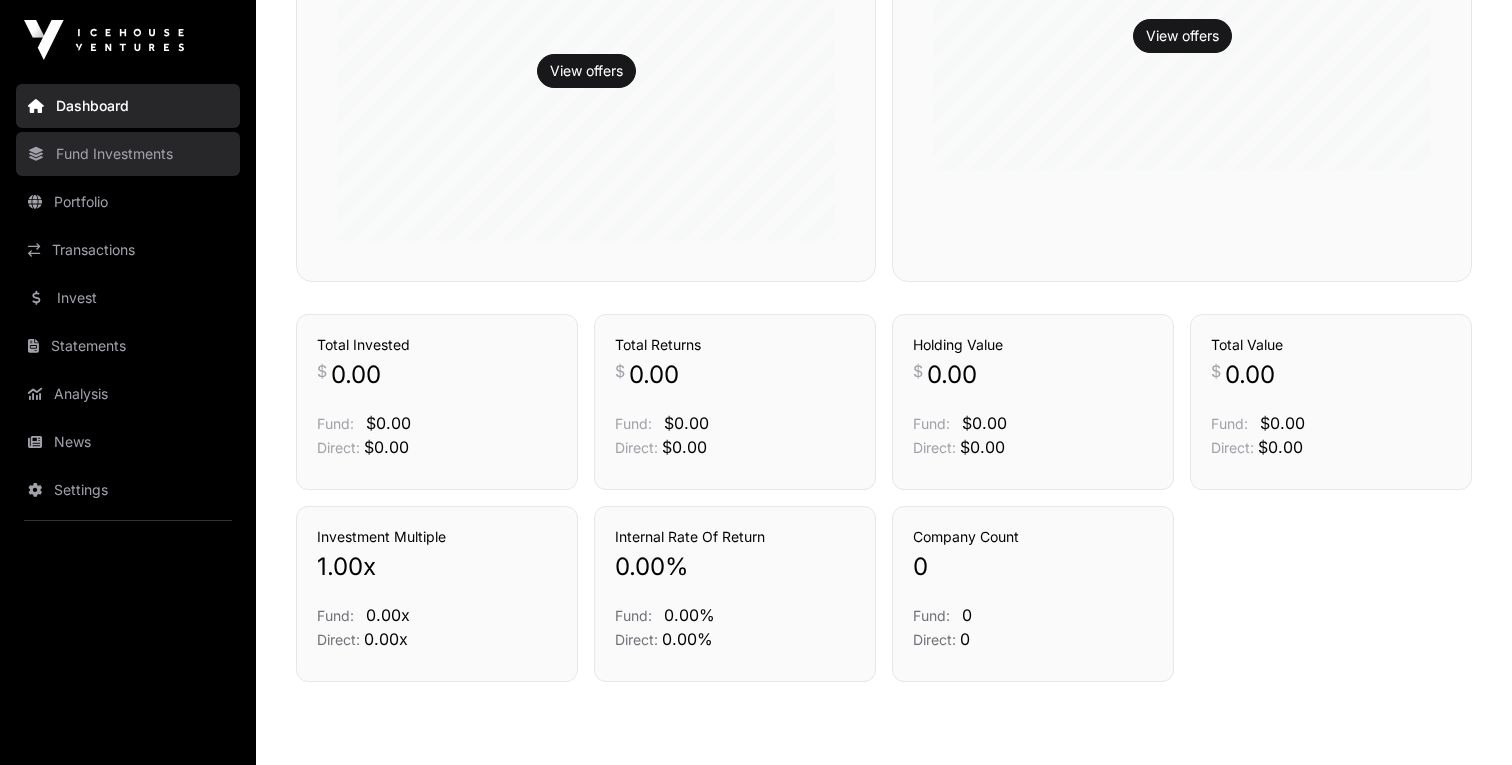 click on "Fund Investments" 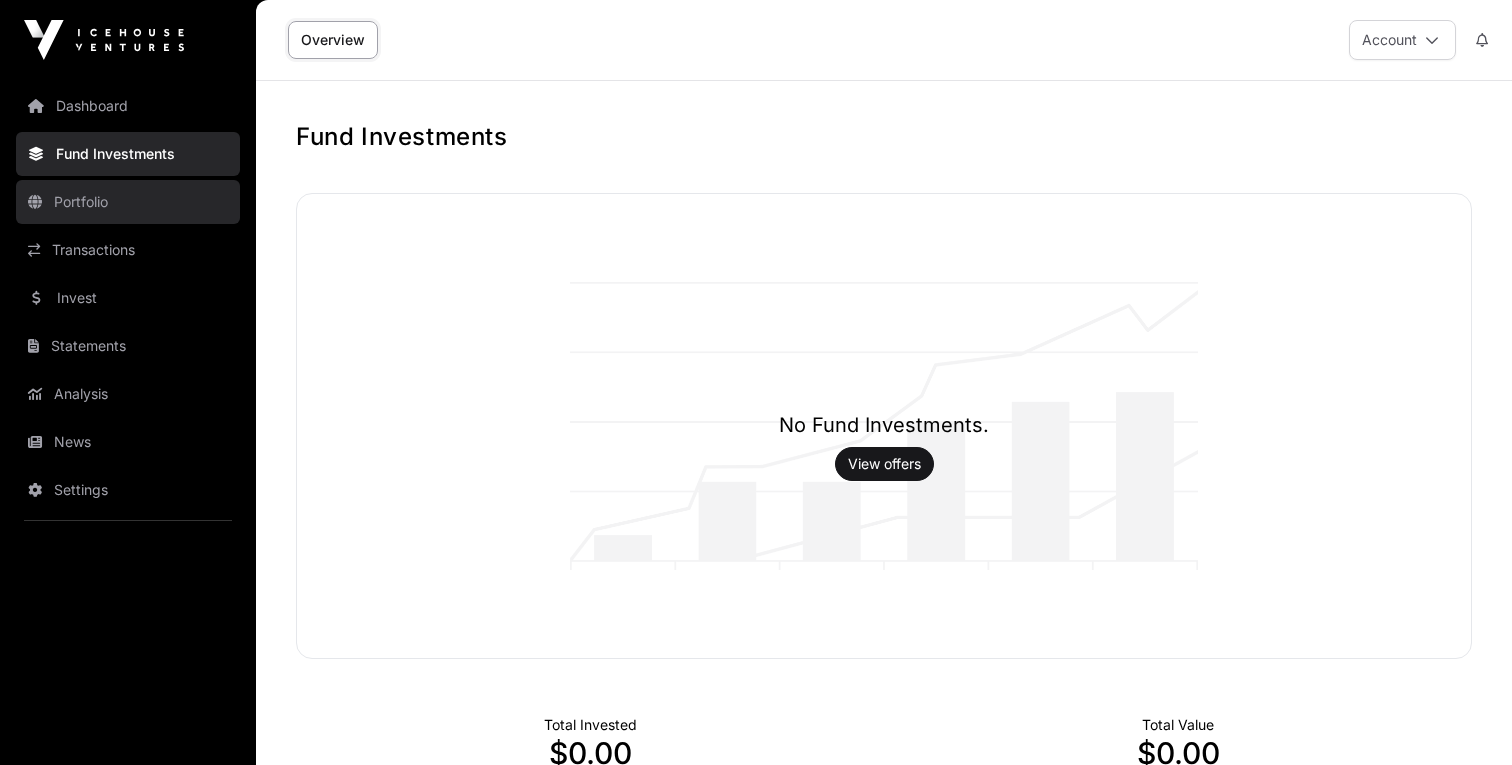 click on "Portfolio" 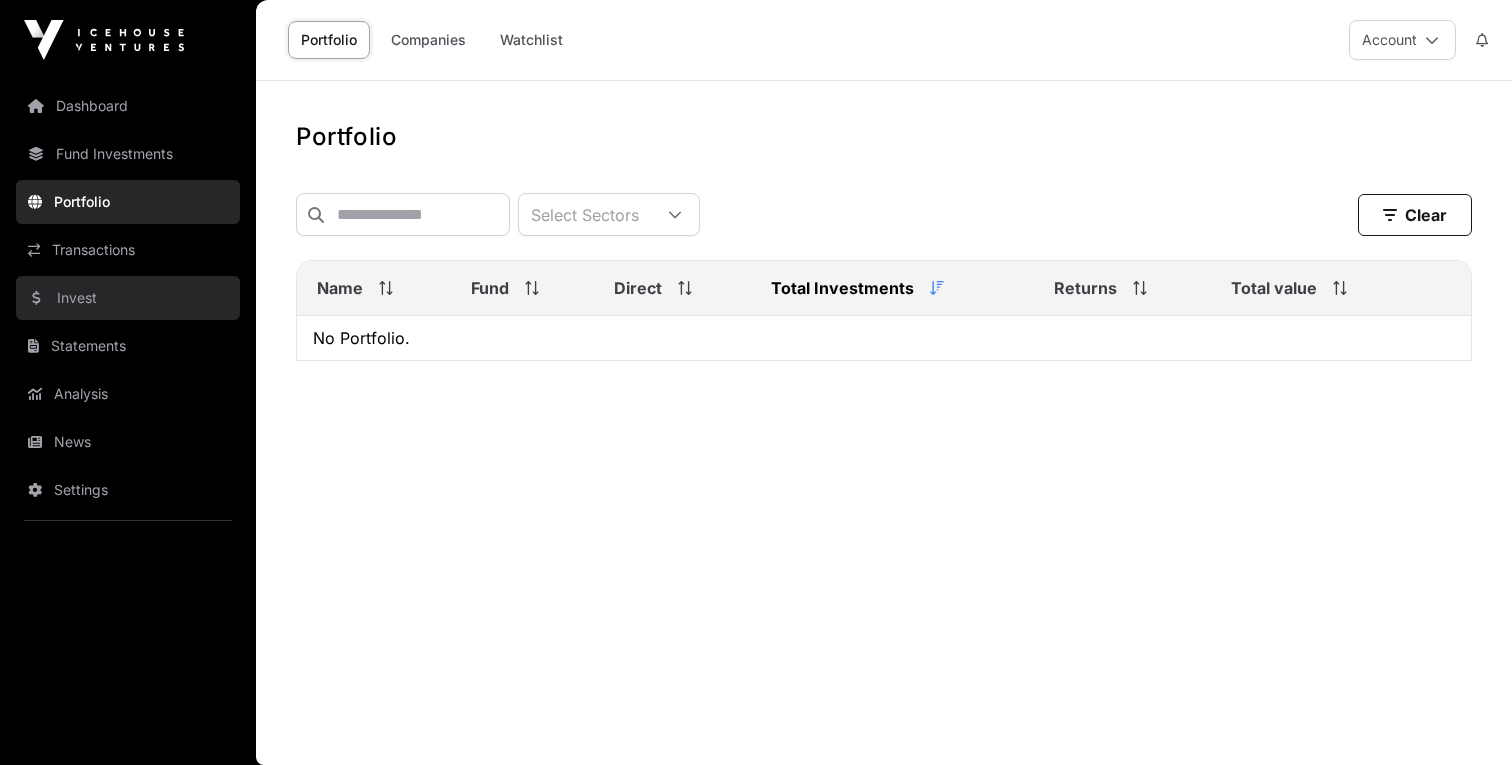 click on "Invest" 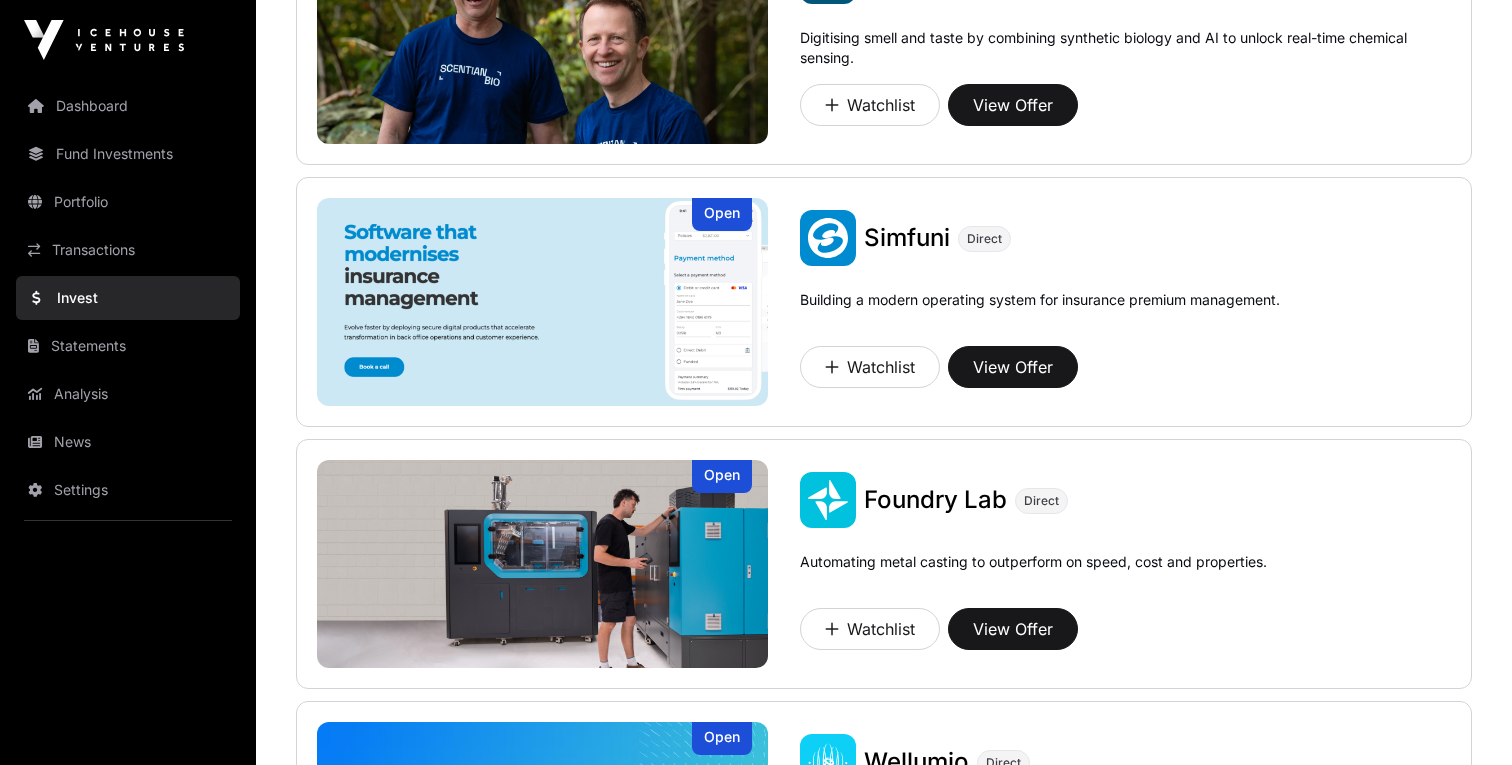 scroll, scrollTop: 1597, scrollLeft: 0, axis: vertical 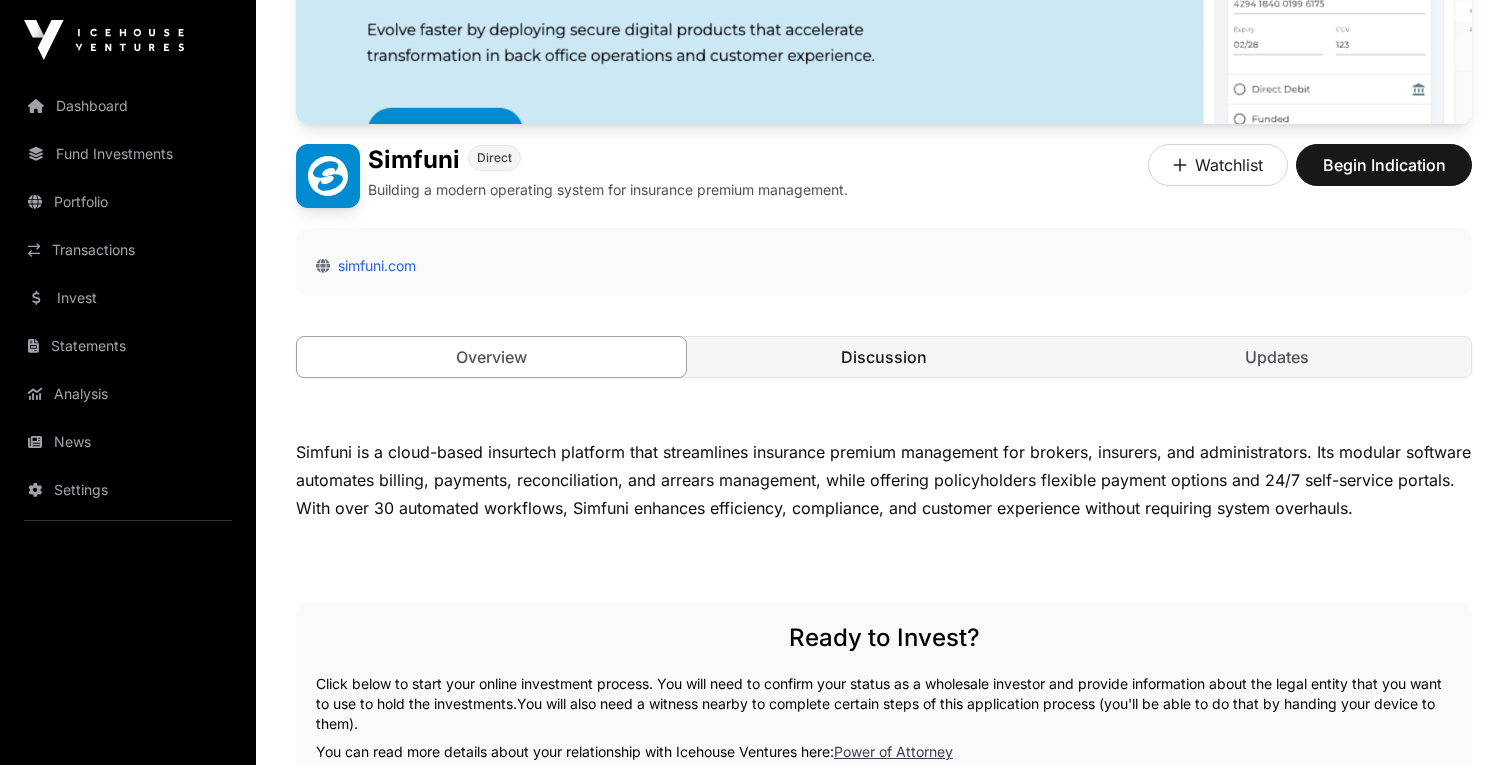 click on "Discussion" 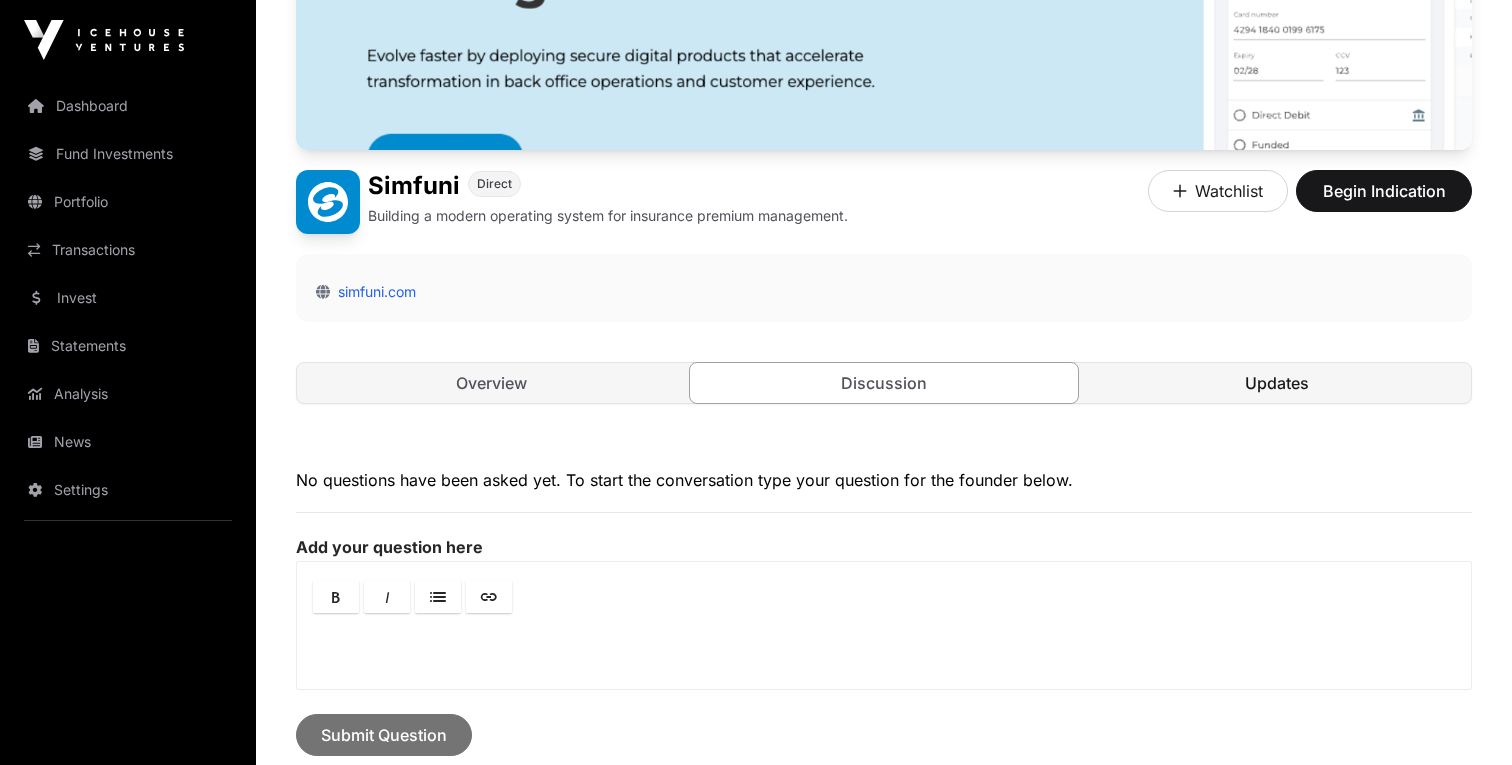 scroll, scrollTop: 330, scrollLeft: 0, axis: vertical 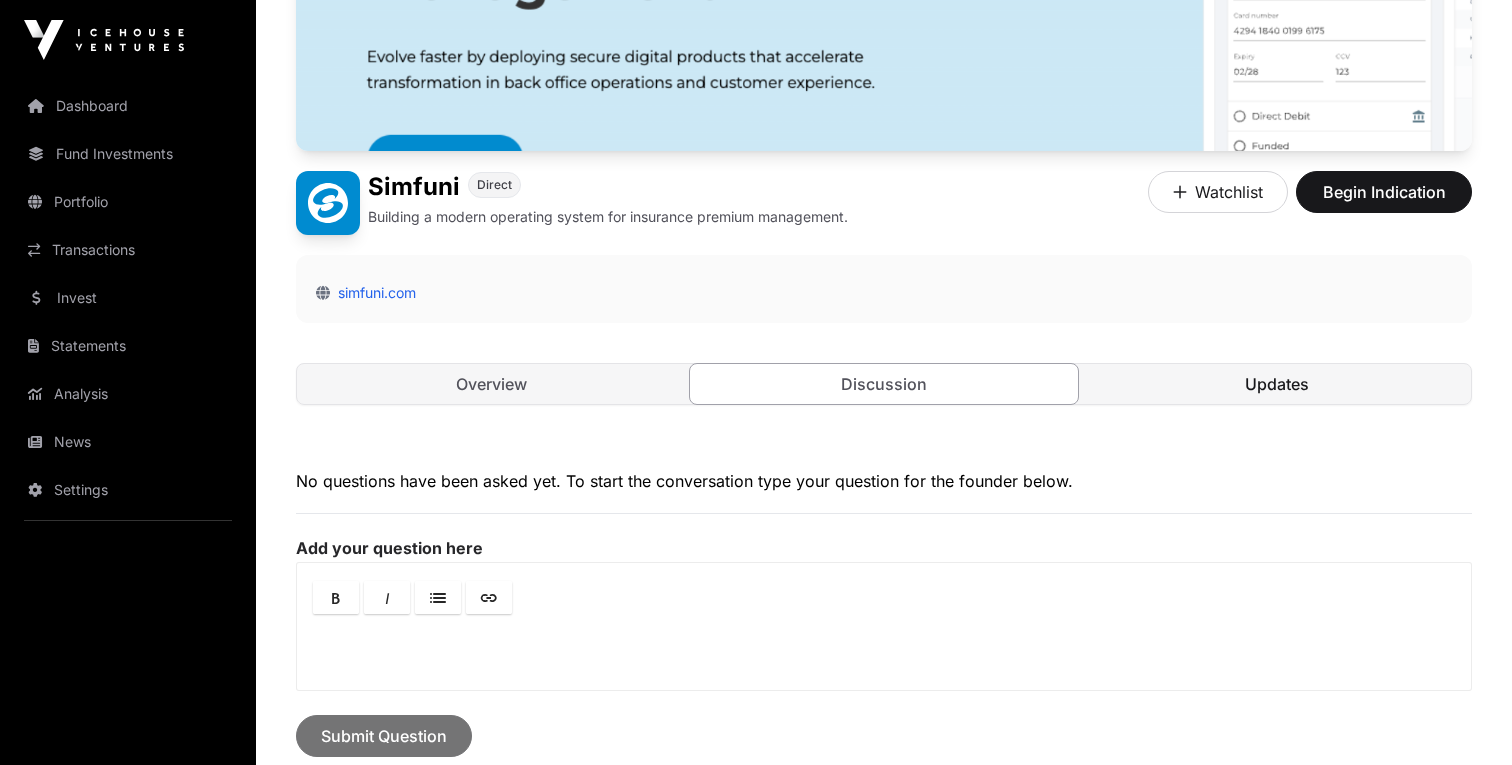 click on "Updates" 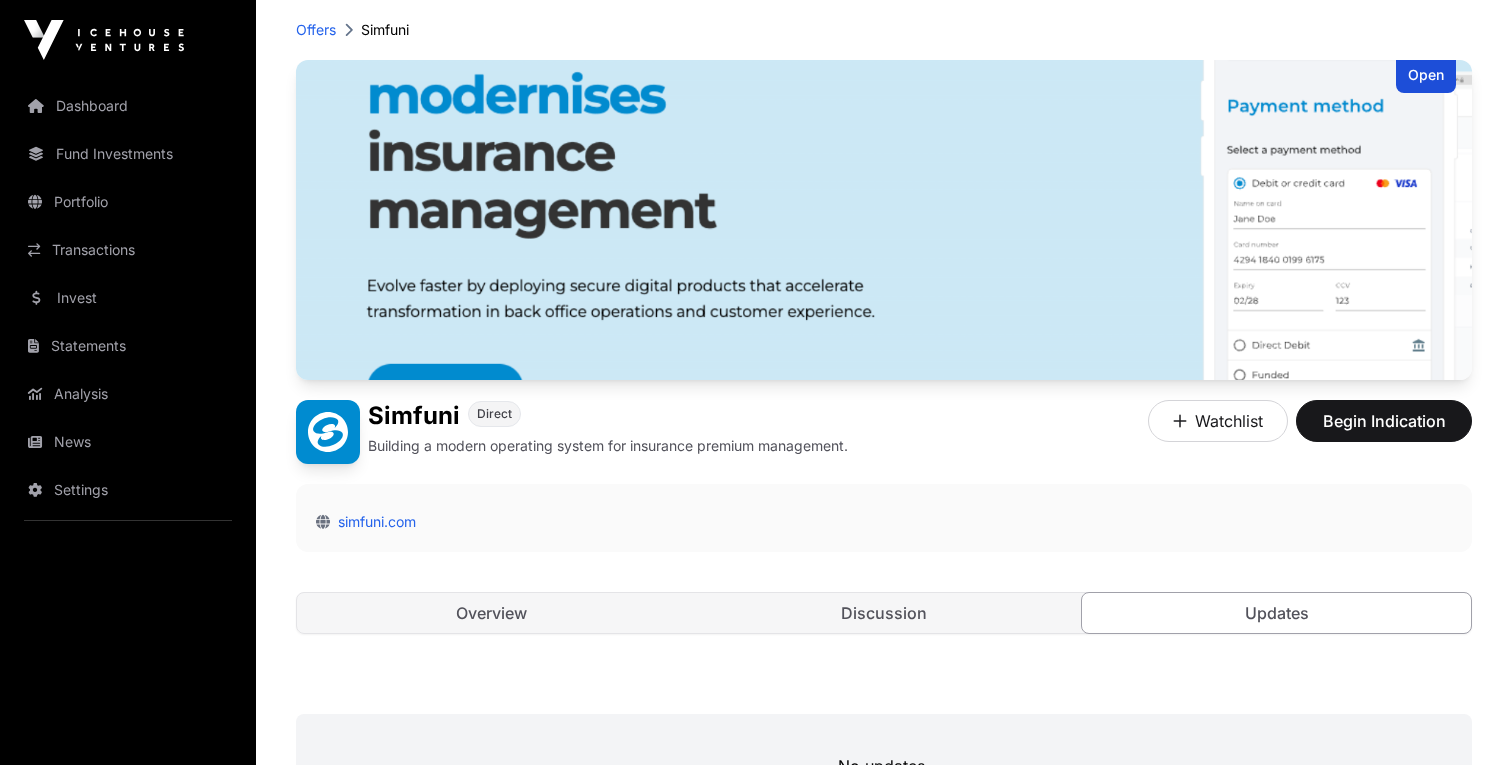 scroll, scrollTop: 101, scrollLeft: 0, axis: vertical 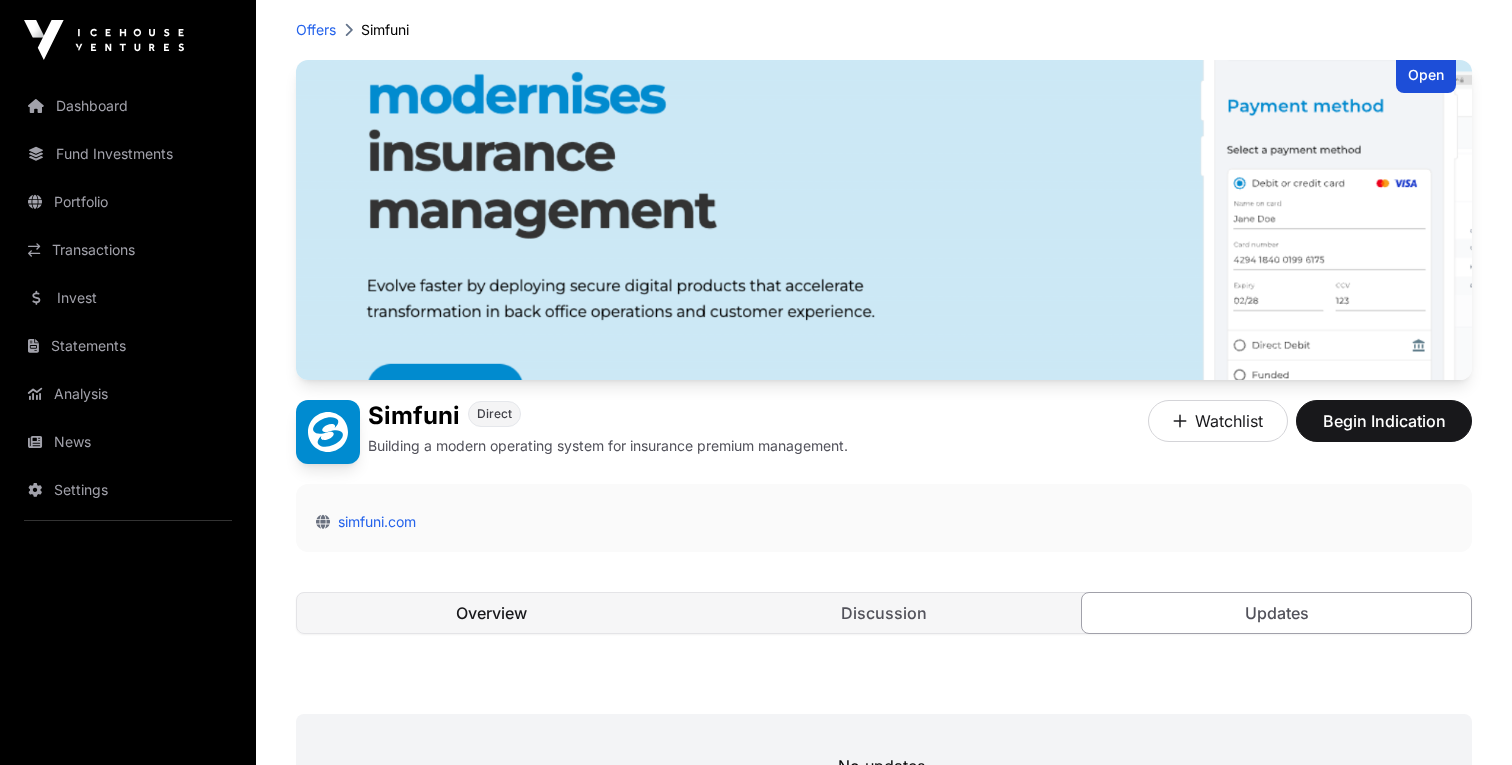 click on "Overview" 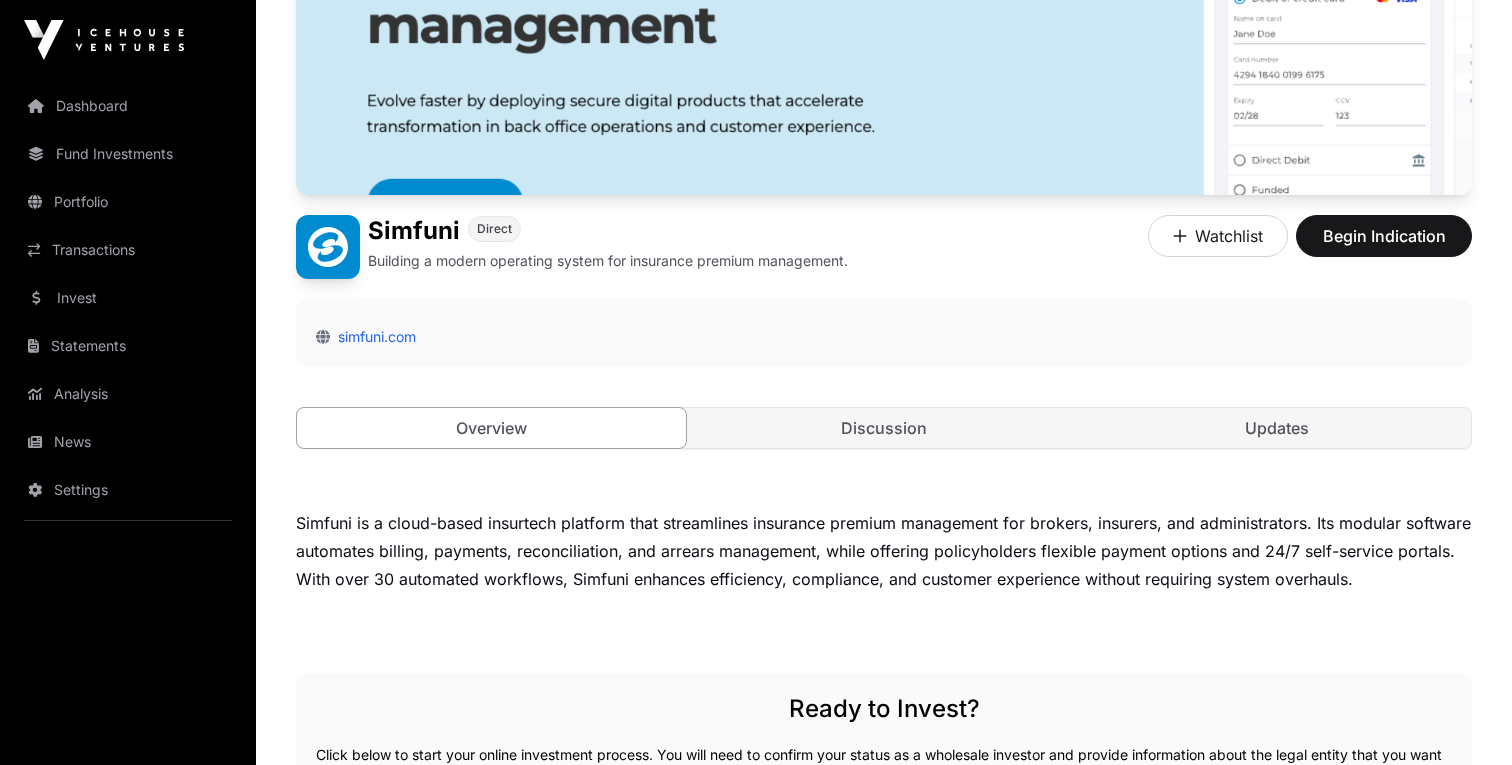 scroll, scrollTop: 0, scrollLeft: 0, axis: both 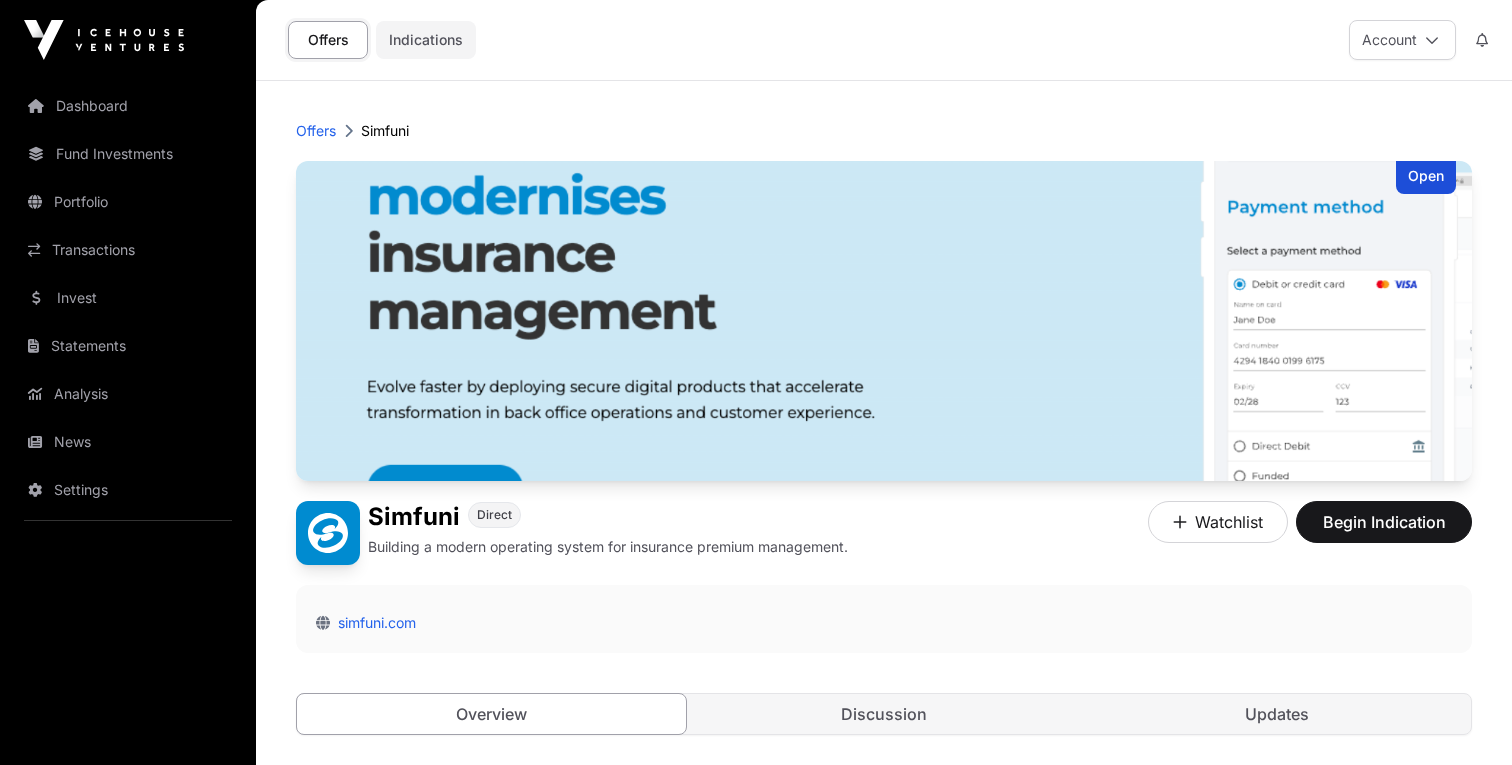 click on "Indications" 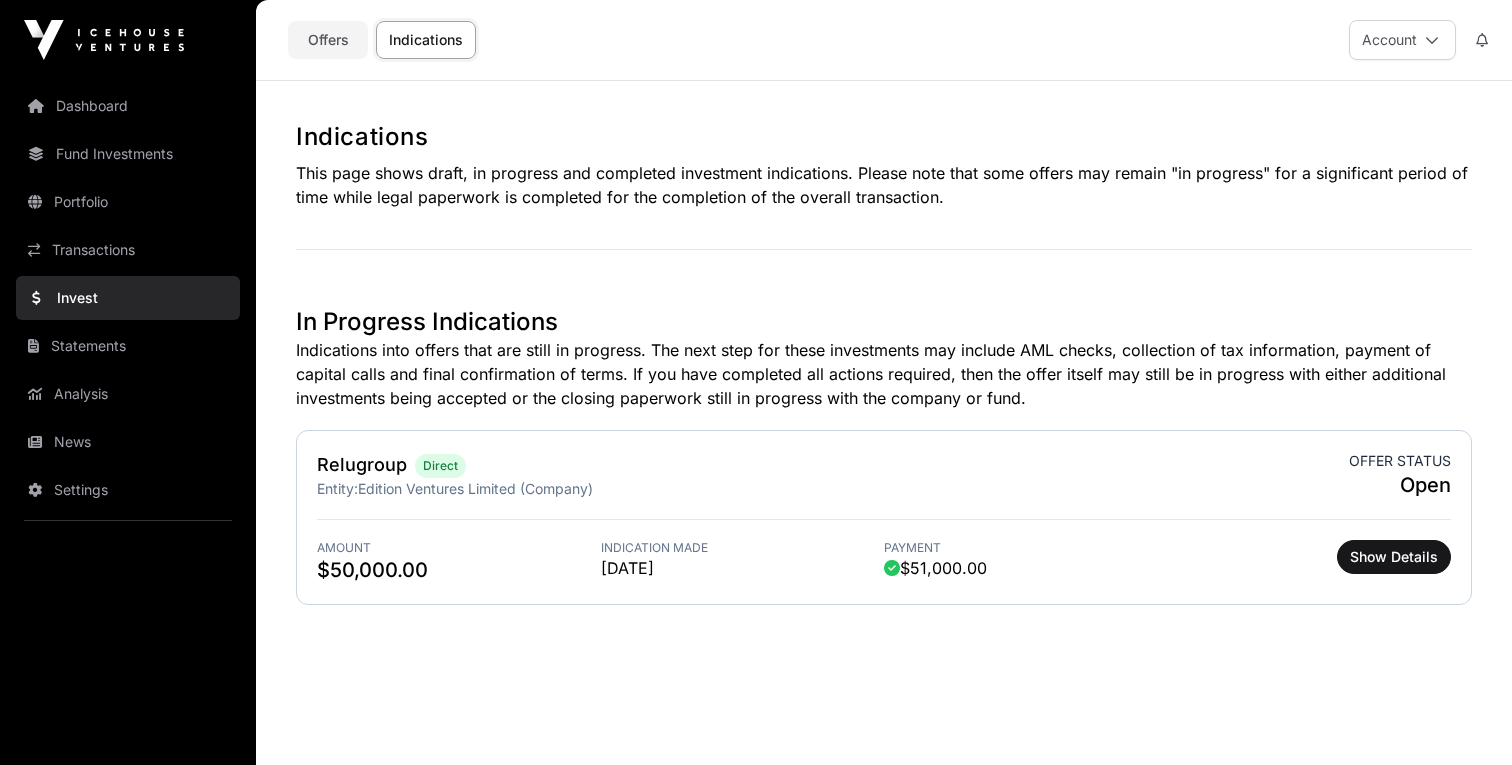 click on "Offers" 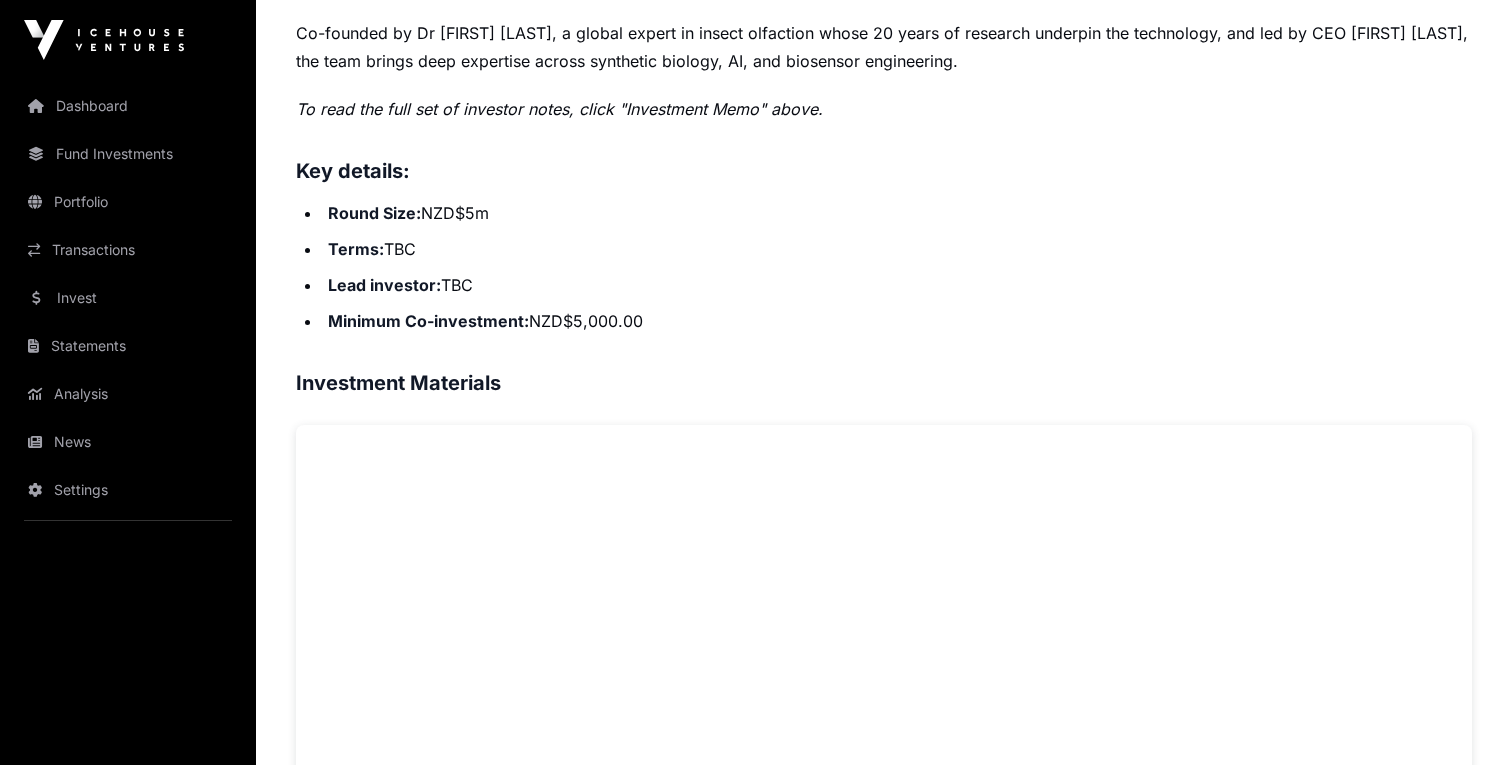 scroll, scrollTop: 1319, scrollLeft: 0, axis: vertical 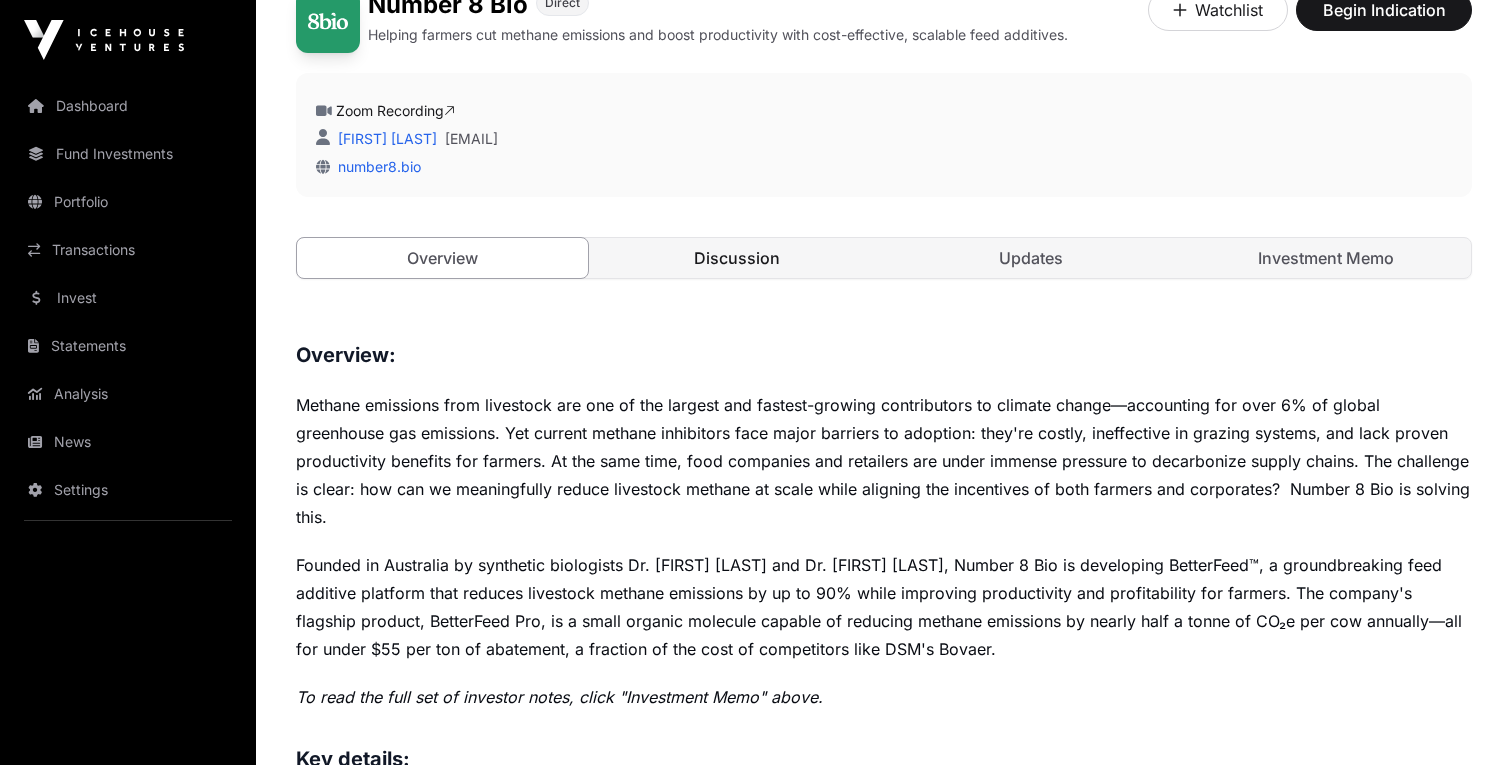 click on "Discussion" 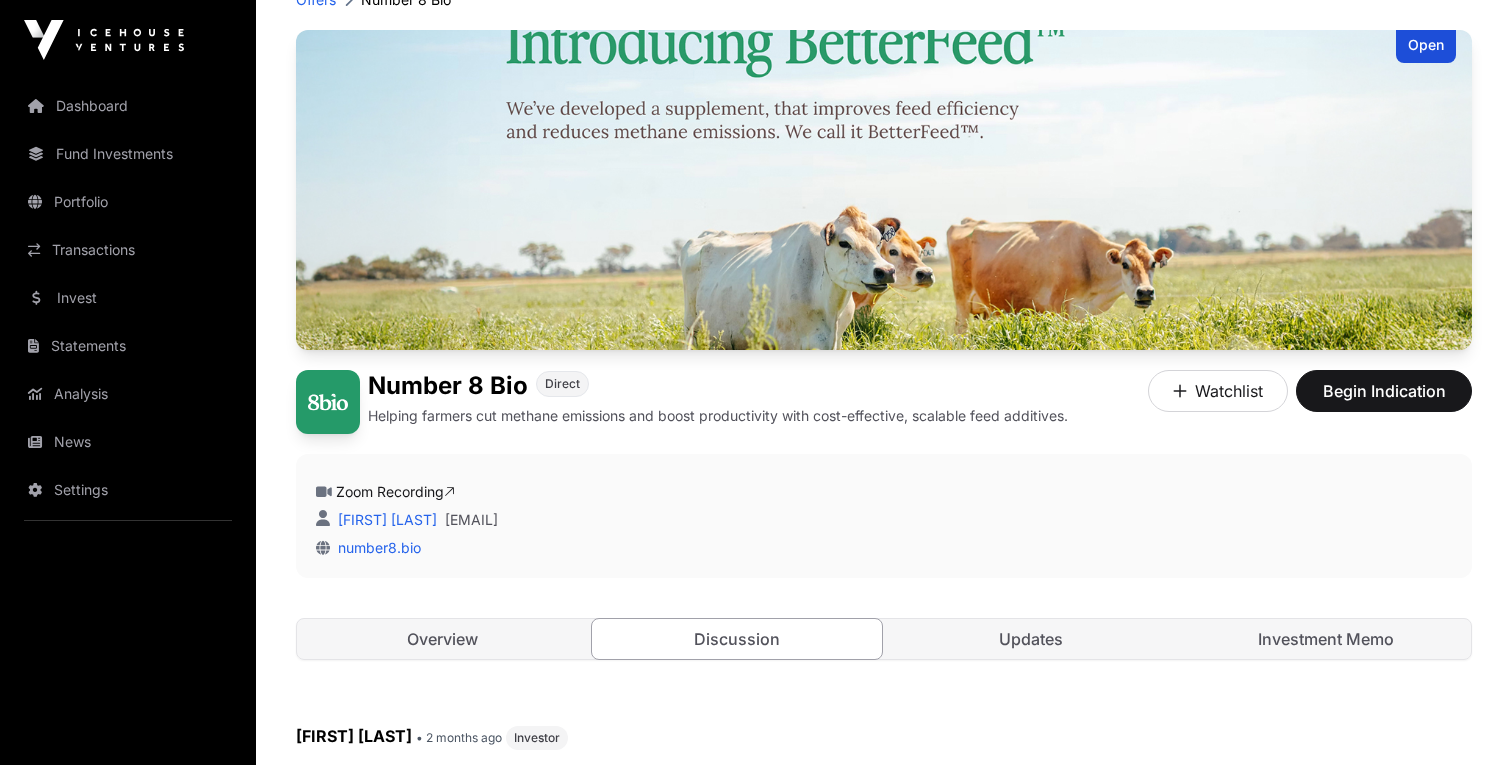 scroll, scrollTop: 0, scrollLeft: 0, axis: both 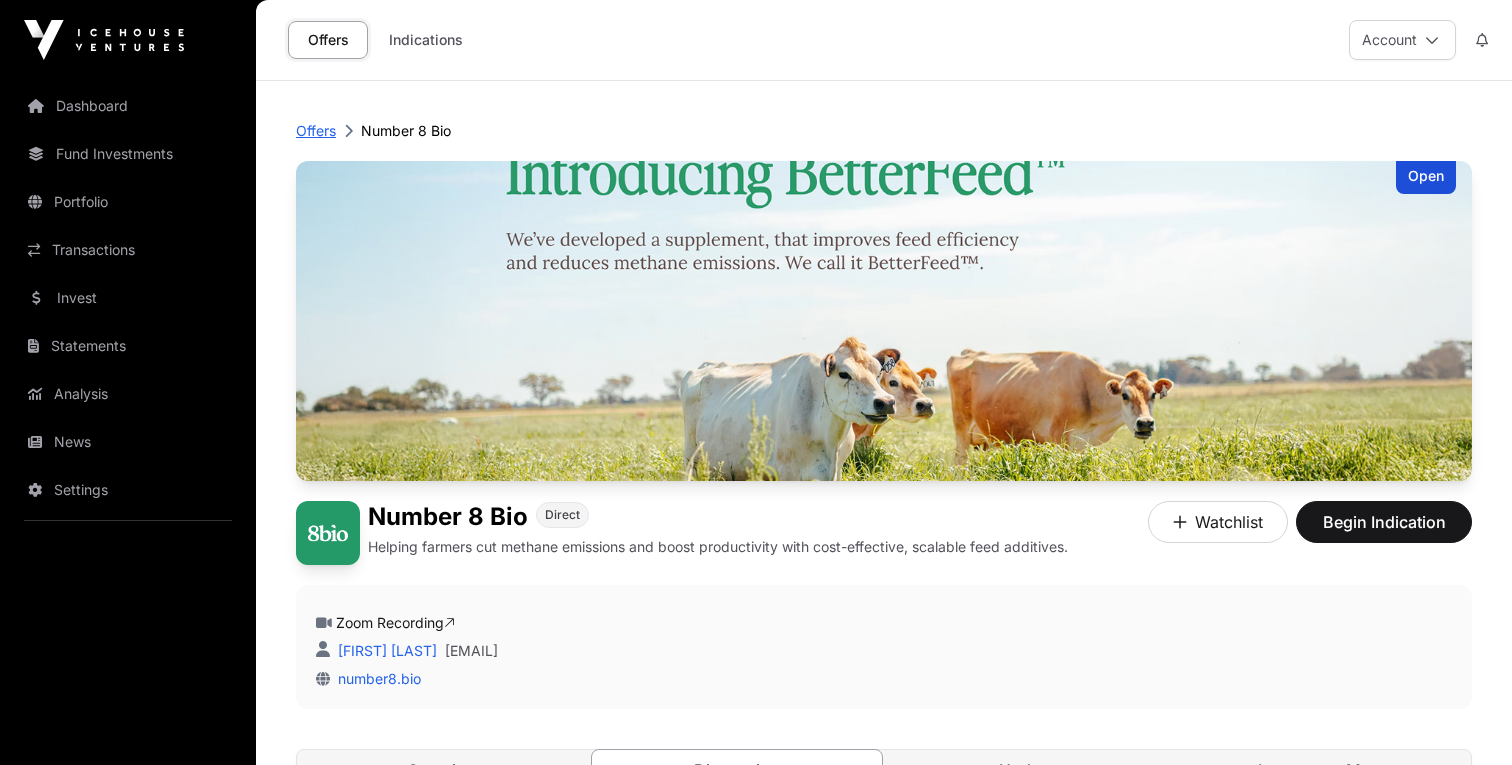 click on "Offers" 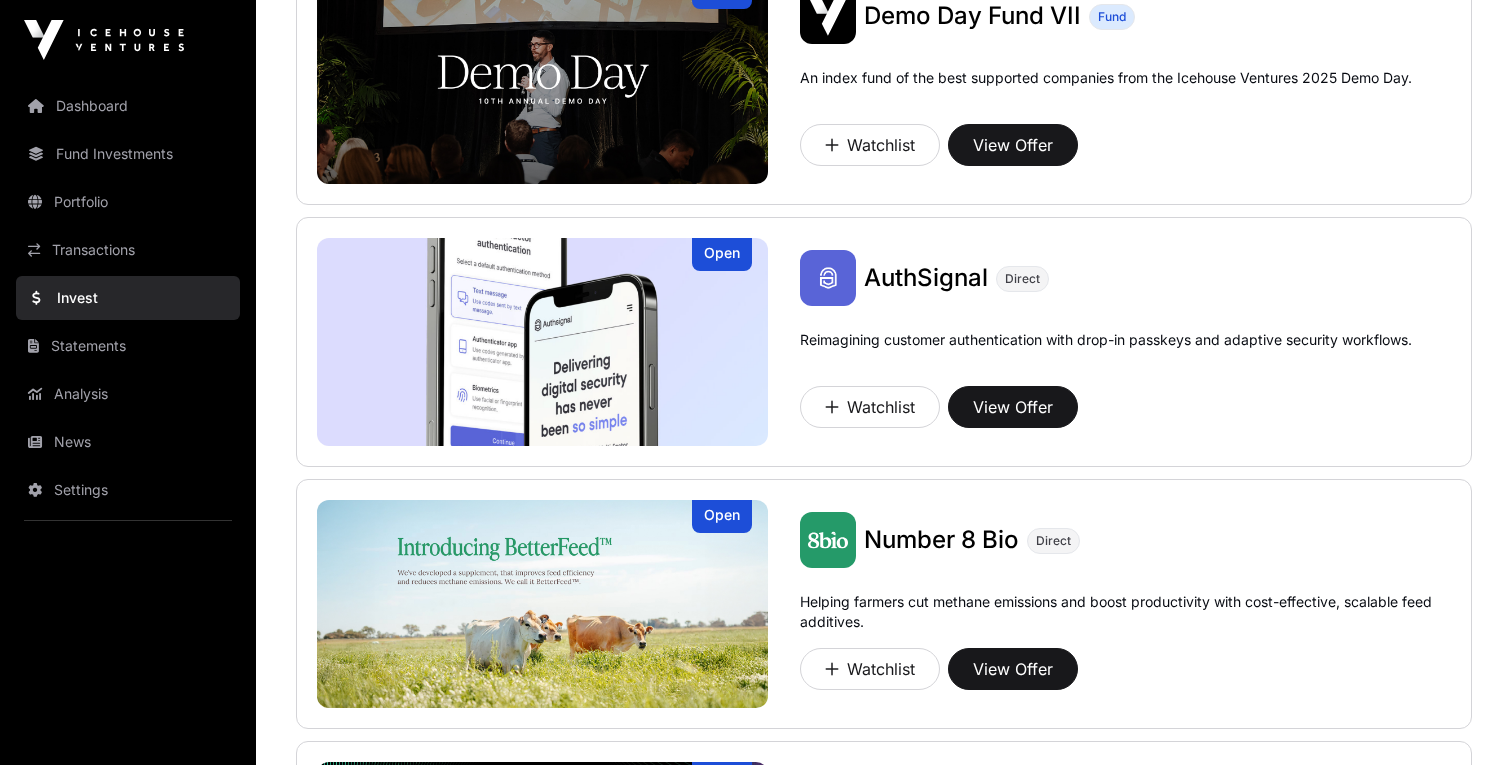 scroll, scrollTop: 638, scrollLeft: 0, axis: vertical 